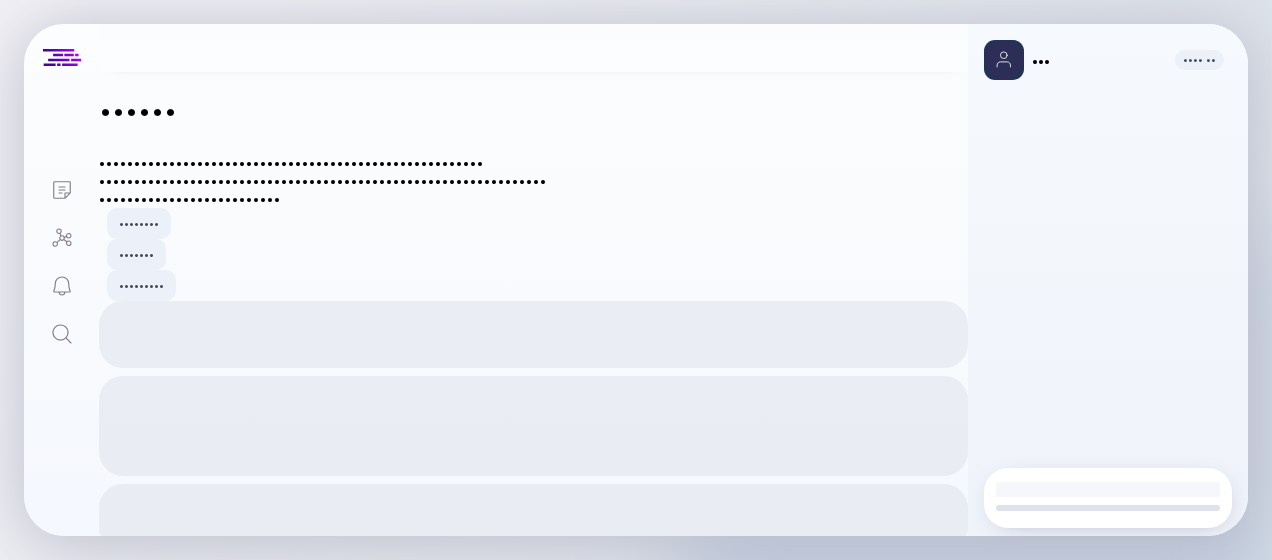 scroll, scrollTop: 0, scrollLeft: 0, axis: both 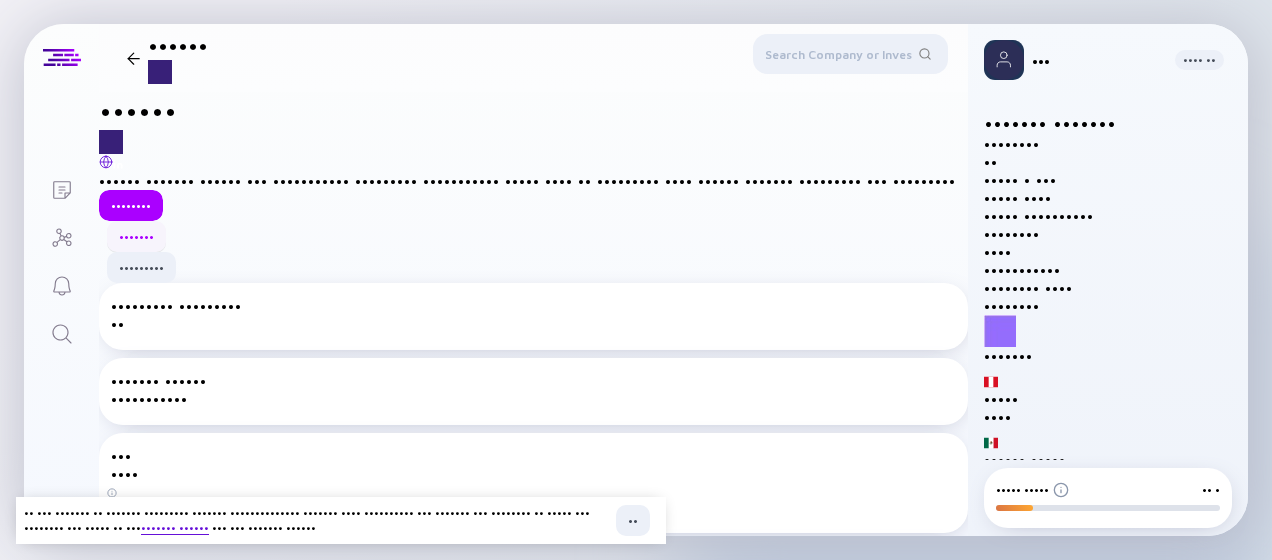 click on "•••••••" at bounding box center (136, 236) 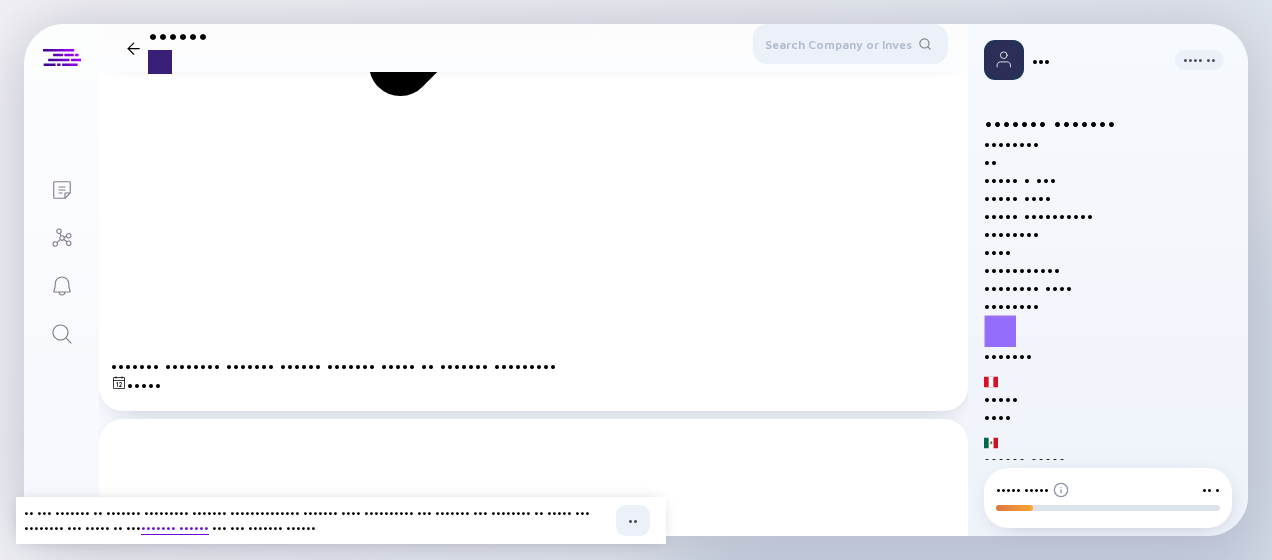 scroll, scrollTop: 1623, scrollLeft: 0, axis: vertical 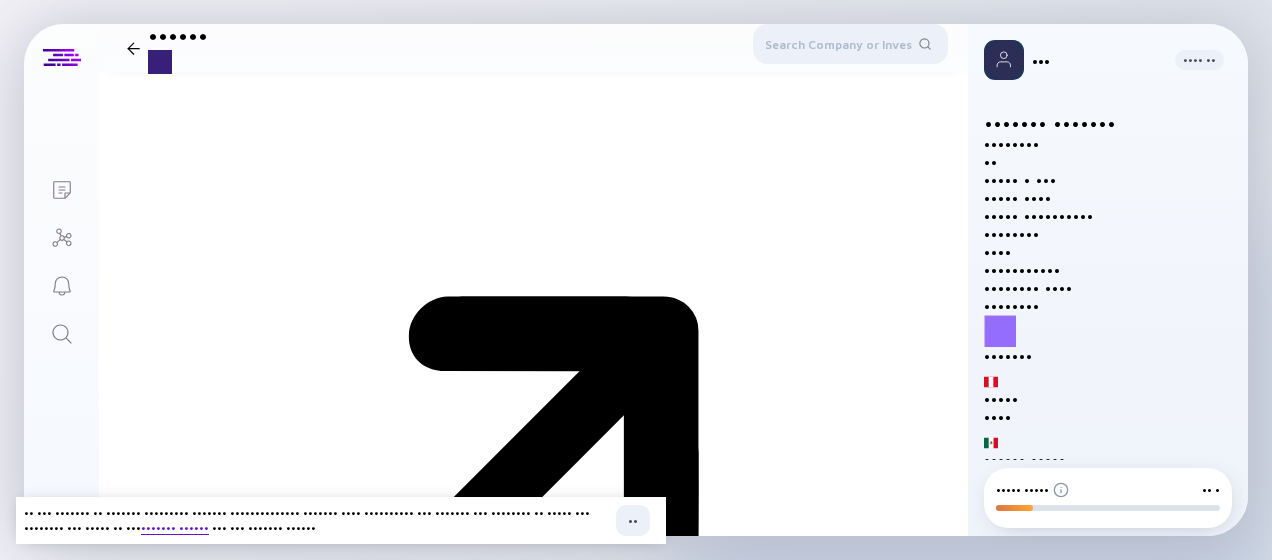 click at bounding box center [792, 2333] 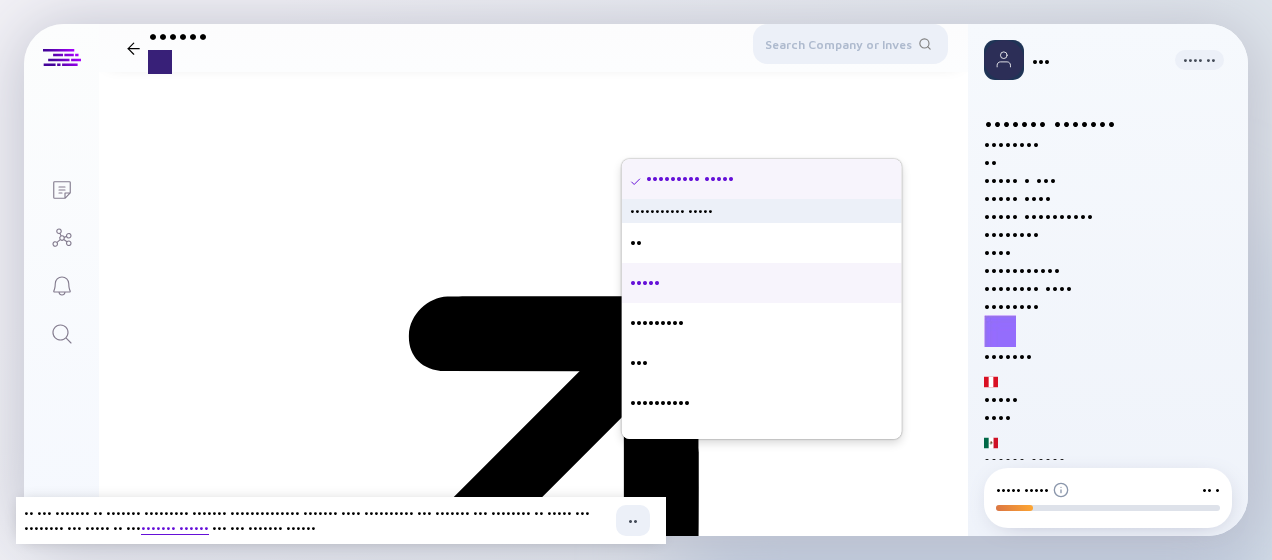 click on "•••••" at bounding box center (762, 283) 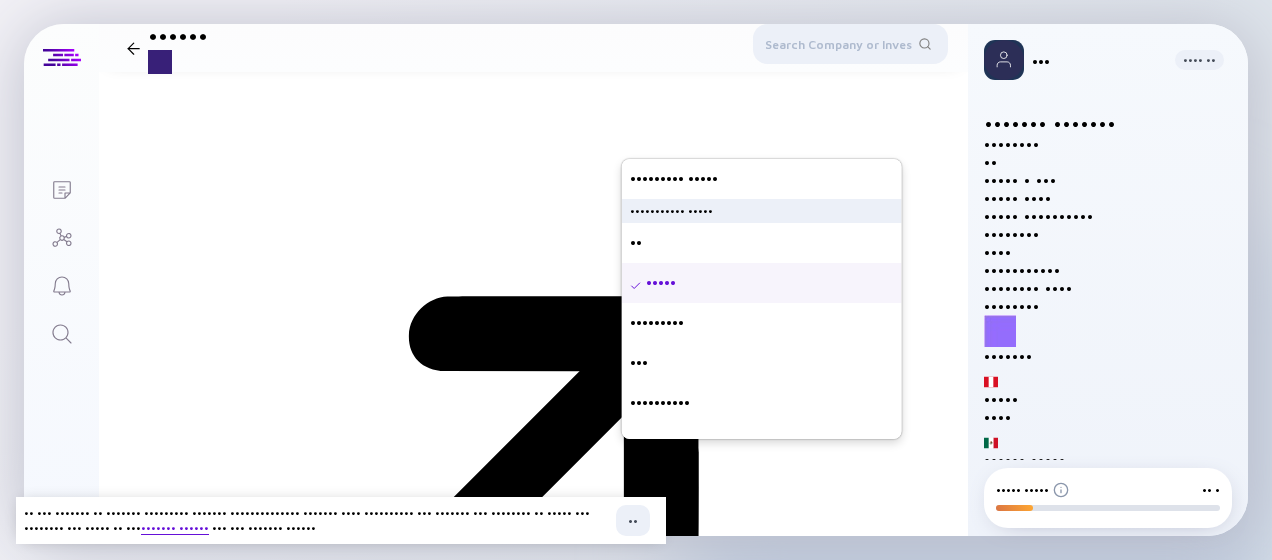 click on "•••••••••   •••••• ••••• ••• •••••••••• •••••••••• •••••••   ••••• • ••••• ••••• ••••• ••••• ••••• ••••• ••••• ••••• ••••• ••••• ••••• ••••• ••••• ••••• ••••• ••••• ••••• ••••• ••••• ••••• ••••• ••••• ••••• ••••• ••••• ••••• ••••• ••••• ••••• ••••• ••••• ••••• ••••• ••••• ••••• ••••• ••••• ••••• ••••• ••••• ••••• ••••• ••••• ••••• ••••• ••••• ••••• ••••• ••••• ••••• ••••• ••••• ••••• ••••• ••••• ••••• ••••• ••••• • • • • • •• •• •• •• • ••• • ••• • ••• • ••••• ••••• •••••••••• •••••••••••• ••••• ••••••• •••••••• •••••••• ••••••••••• •••••••••• ••••• •••••• ••••••• ••• ••••••• •••••••• •••••• ••••••• •• ••••••• • ••••••• ••••••• •••••• •••••• •••• •••••• ••••••• ••• •••••••••• •••••••••• ••• ••••••••••• ••••• •••••• •••••••• •••••••••• •••••••••• • •••••••• ••••••• •••••• • • • • • • • •• •••••••••• •••••••••••• ••• •••••• •• ••••••••• •••••••••
•••
•
••••
•••••••
•
••••" at bounding box center [533, 3708] 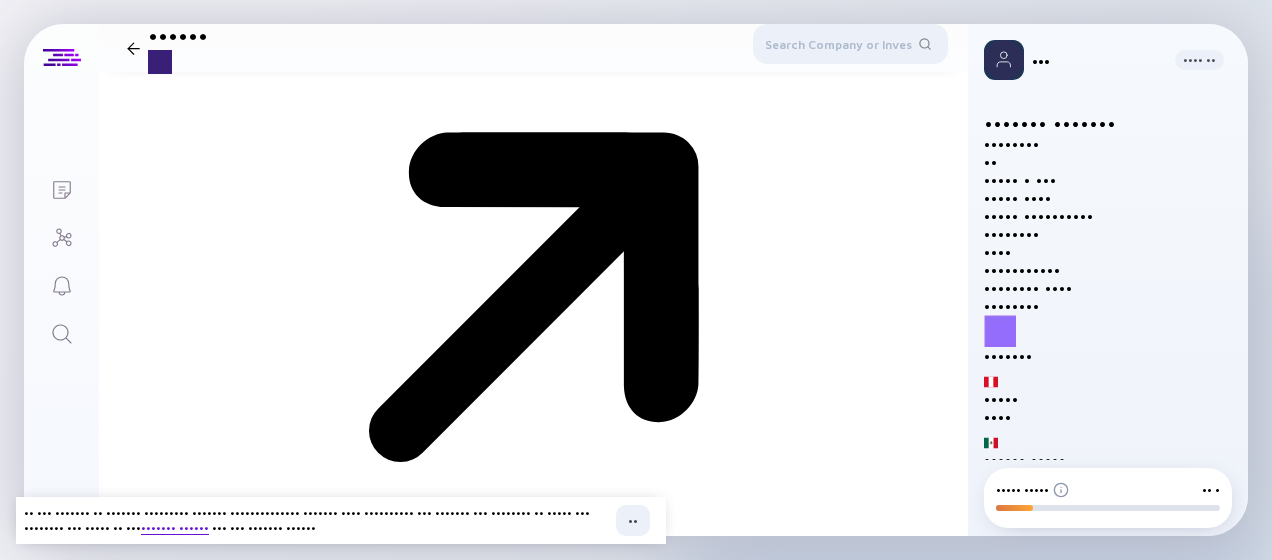 scroll, scrollTop: 1848, scrollLeft: 0, axis: vertical 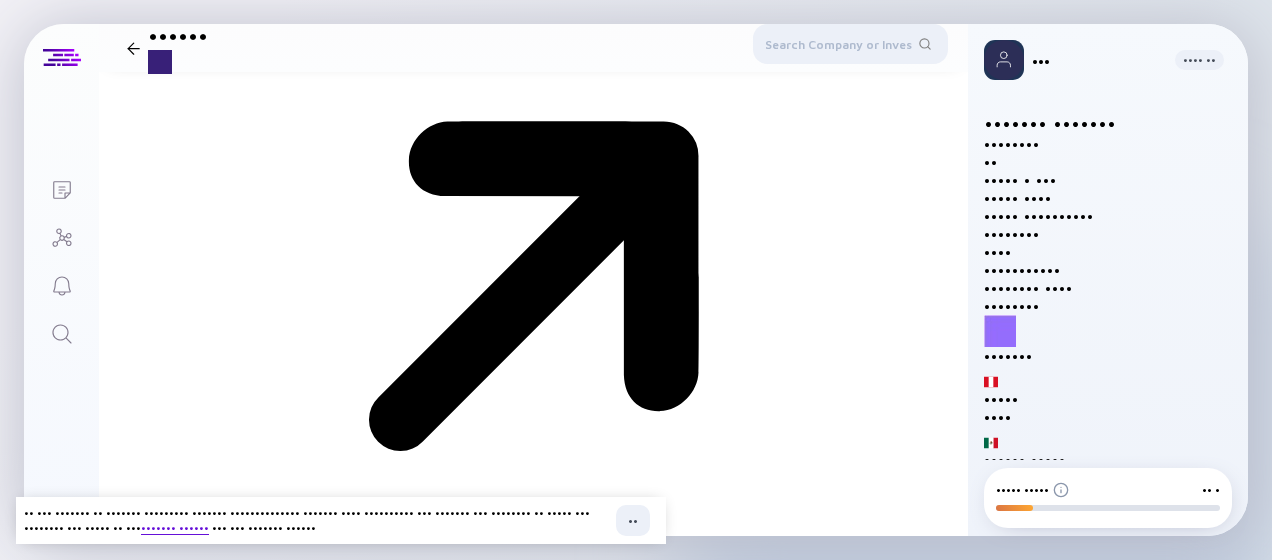 click at bounding box center (426, 2535) 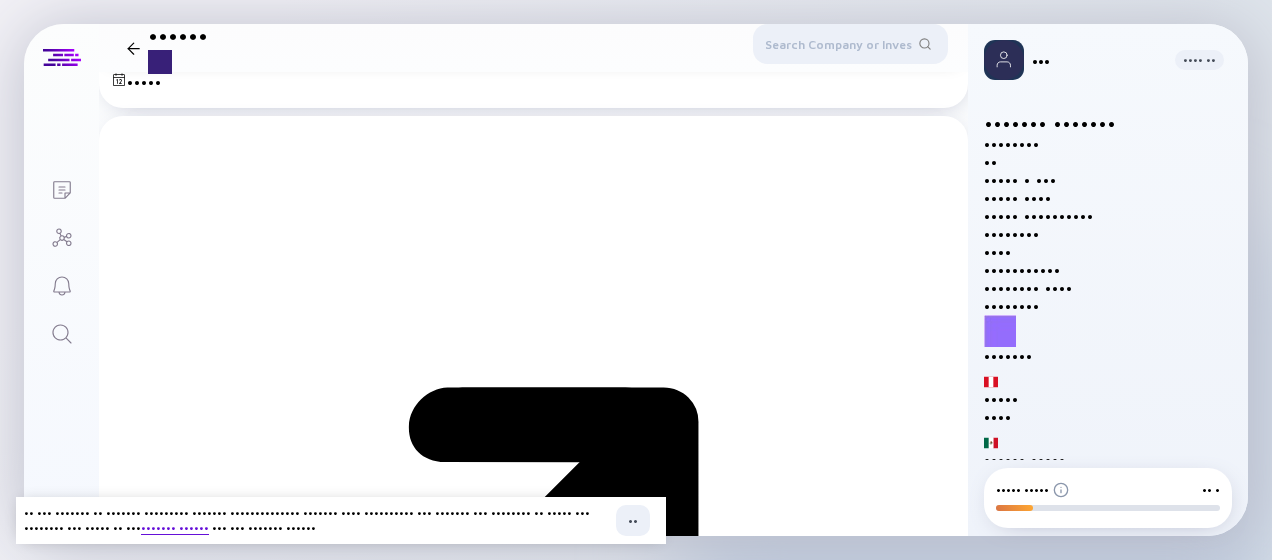 scroll, scrollTop: 1573, scrollLeft: 0, axis: vertical 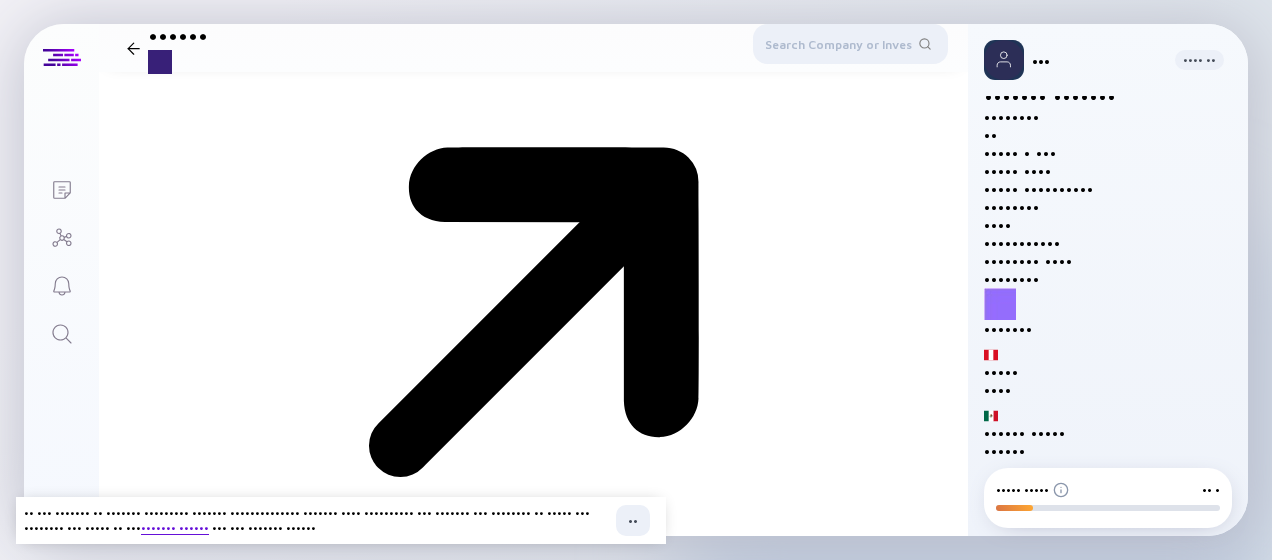 click on "••••••" at bounding box center (155, 2407) 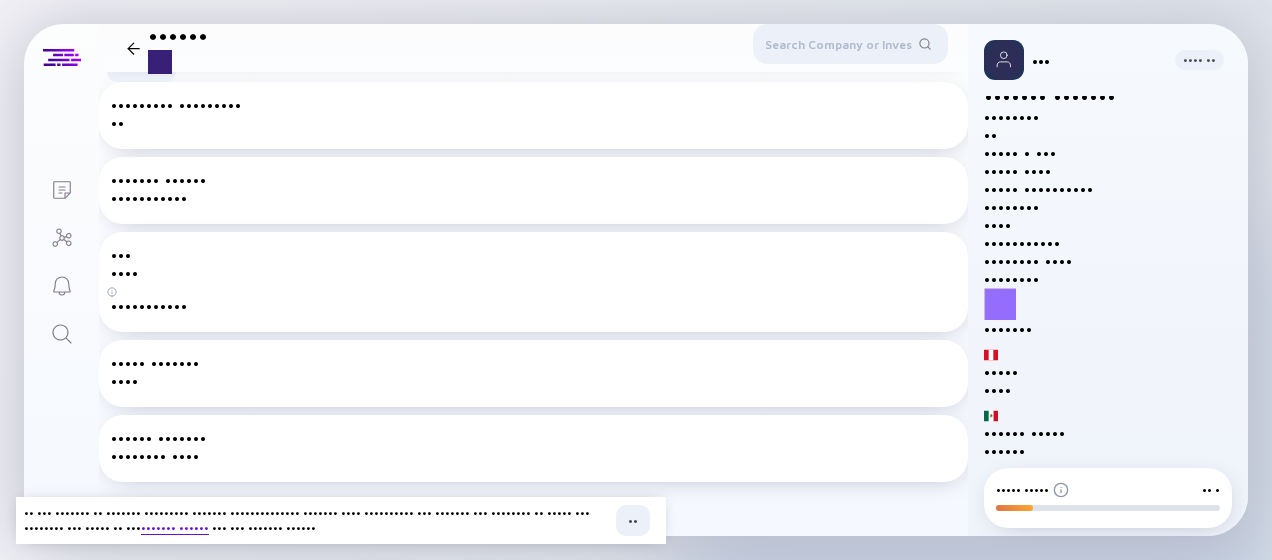 scroll, scrollTop: 200, scrollLeft: 0, axis: vertical 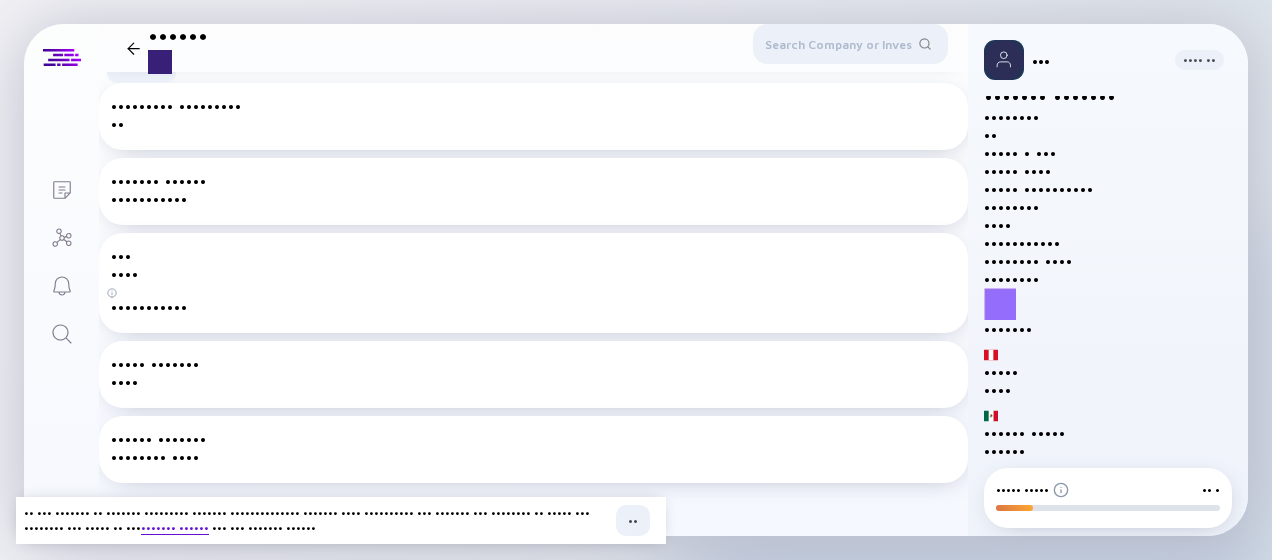 click on "•••••••••••" at bounding box center [533, 124] 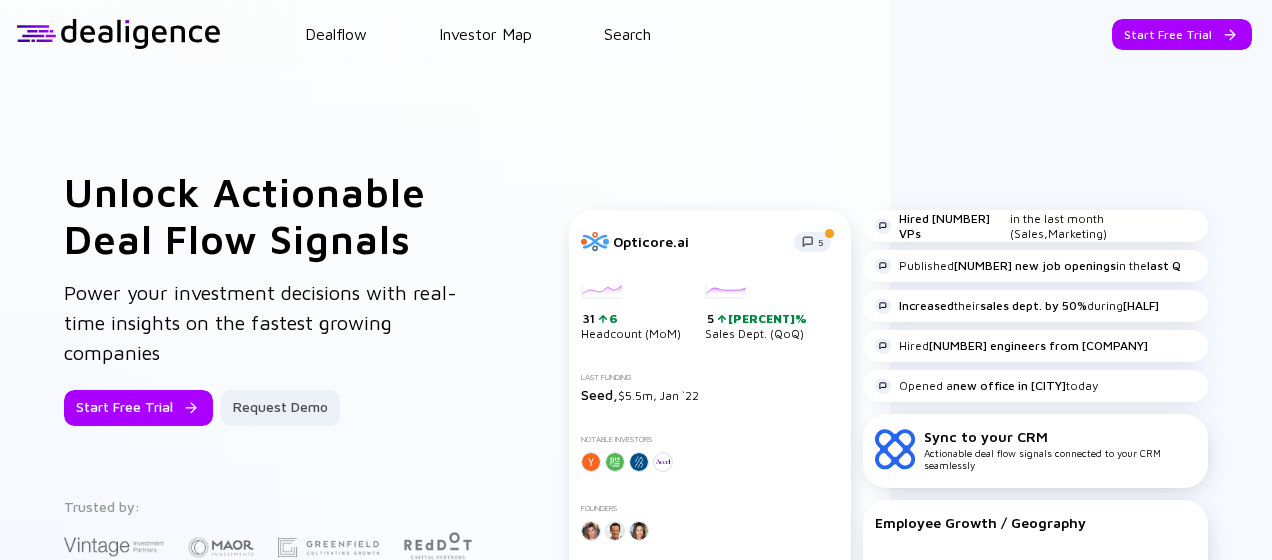 scroll, scrollTop: 0, scrollLeft: 0, axis: both 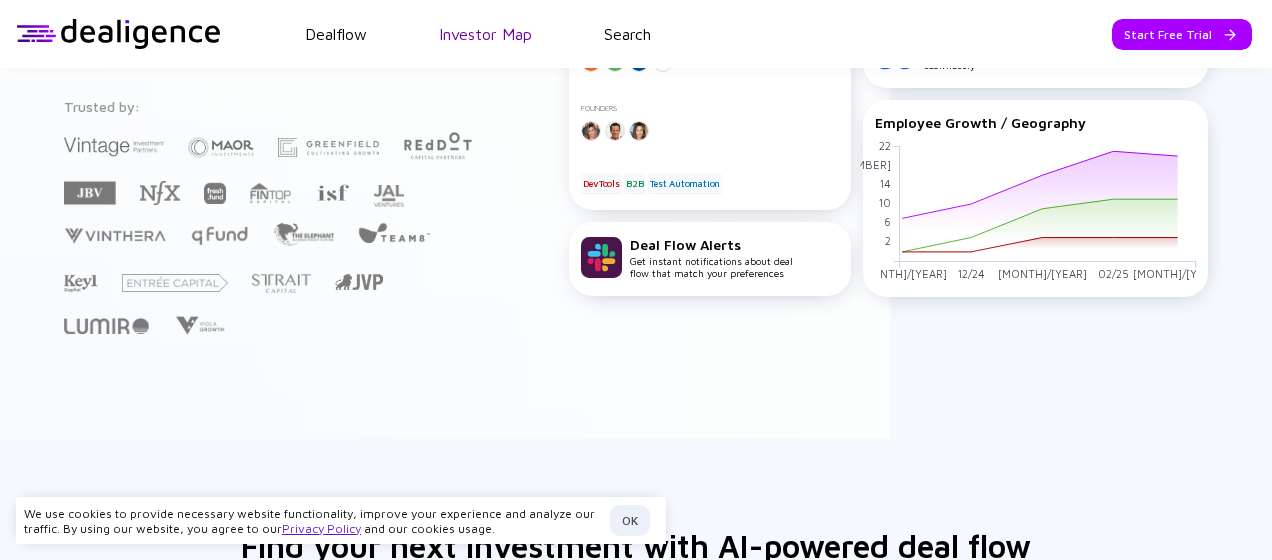 click on "Investor Map" at bounding box center [485, 34] 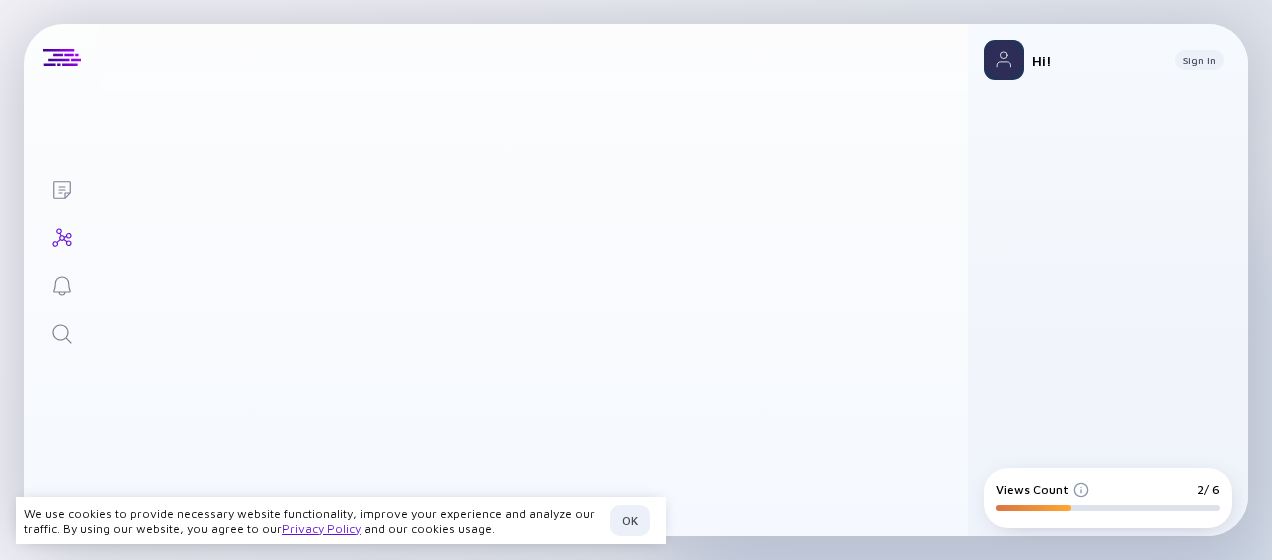 scroll, scrollTop: 0, scrollLeft: 0, axis: both 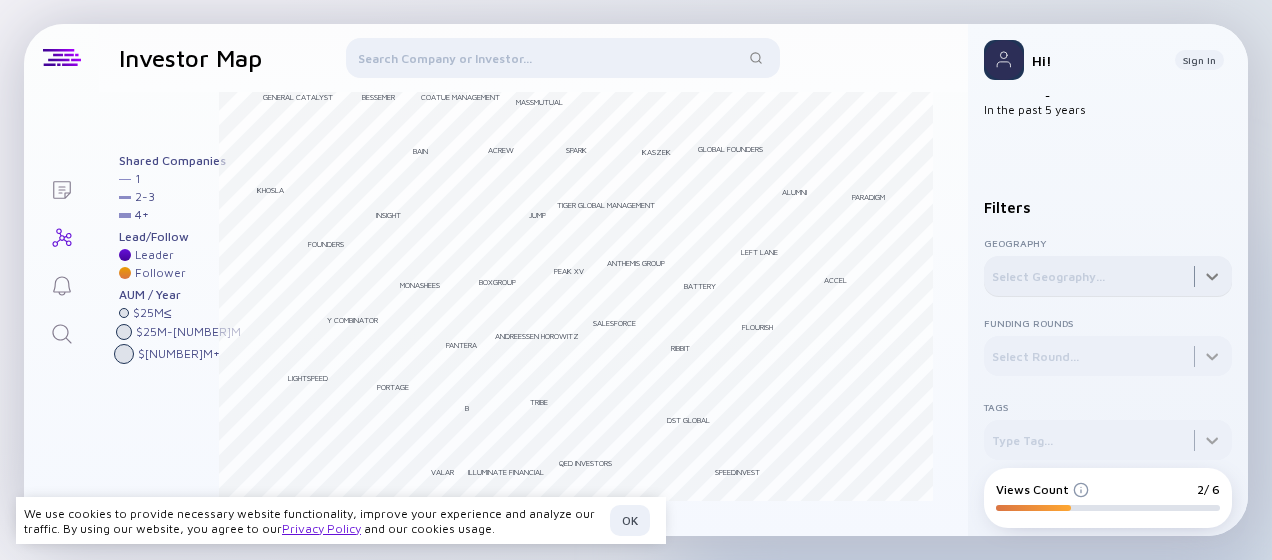 click at bounding box center [1108, 276] 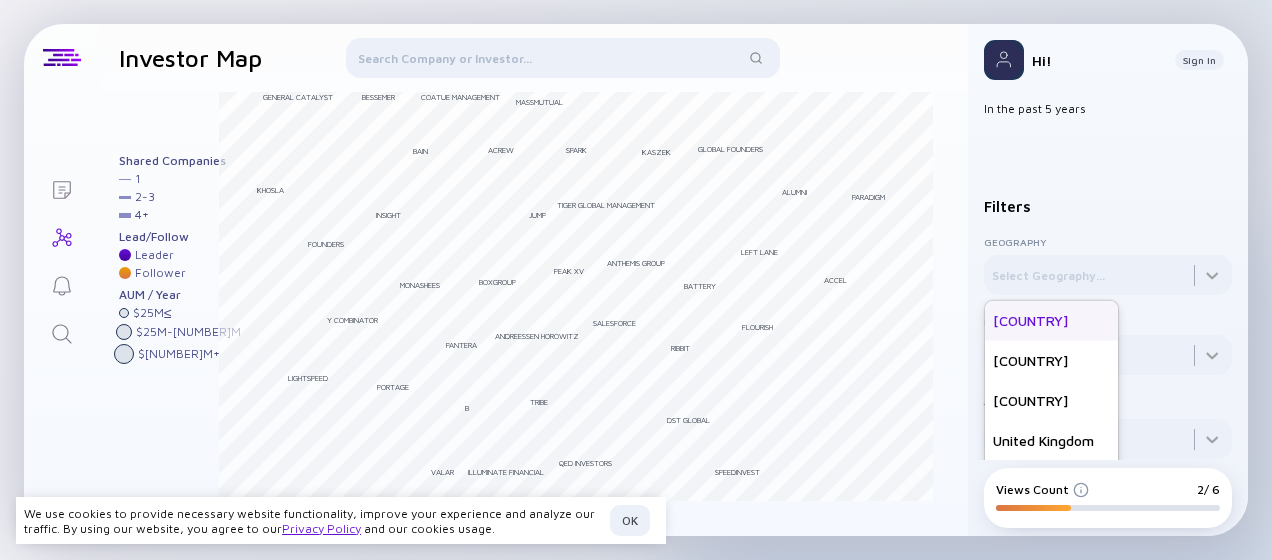 click on "[COUNTRY]" at bounding box center [1038, 321] 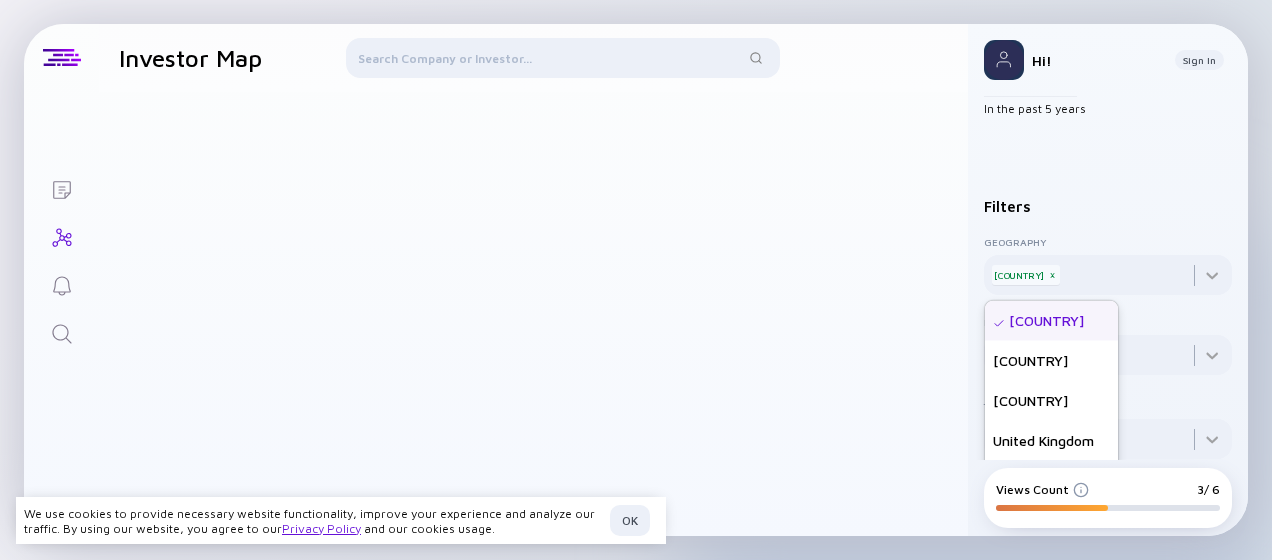 click on "Filters Geography United States x United States Israel Canada United Kingdom France Germany Netherlands Spain Italy Funding Rounds Select Round... Tags Type Tag..." at bounding box center (1108, 310) 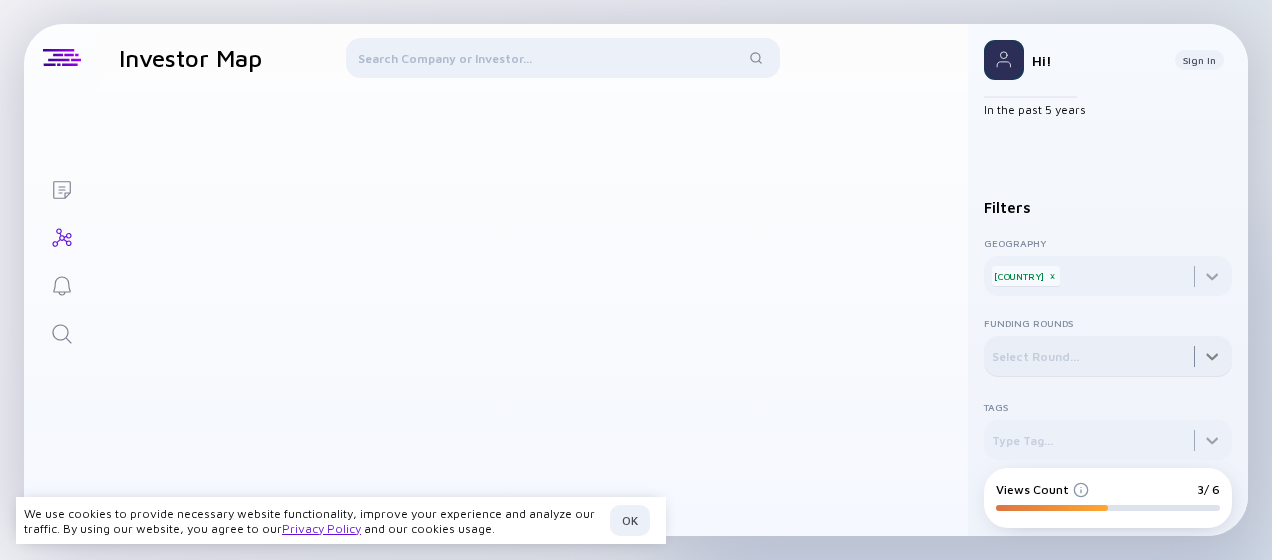 click at bounding box center [1108, 356] 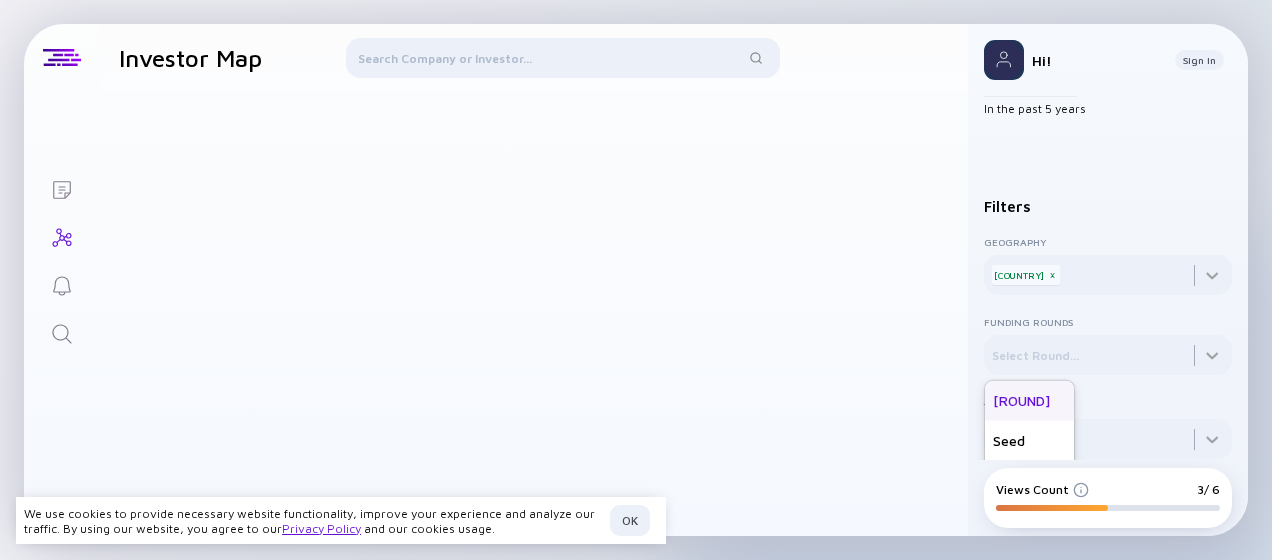 click on "Pre-Seed" at bounding box center (1031, 401) 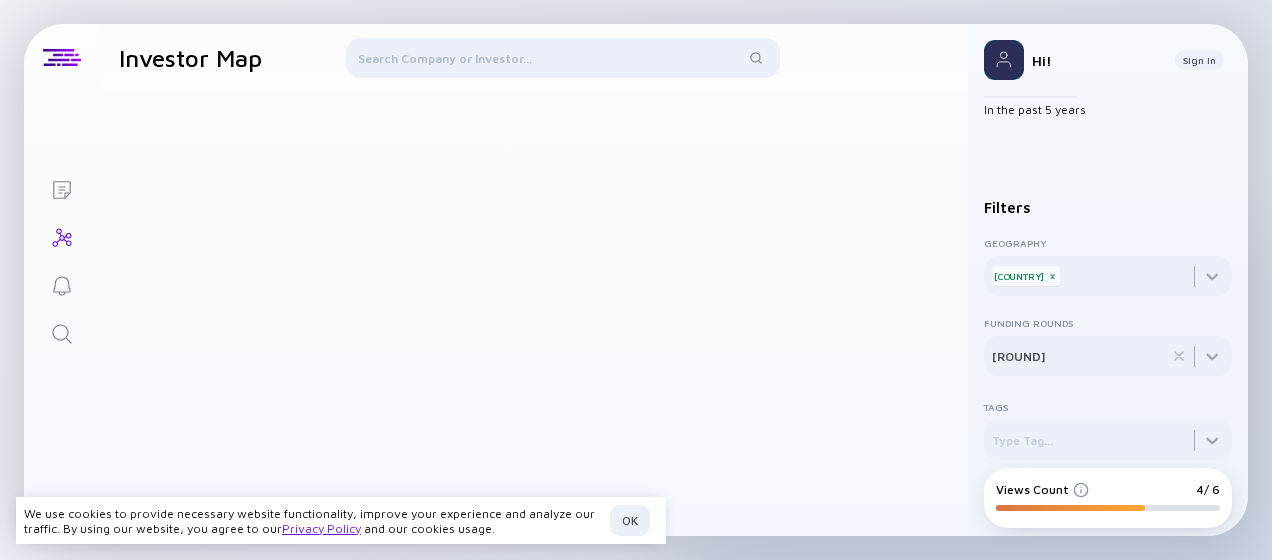 click on "Deals Mapped 1,234 In the past 5 years Filters Geography United States x Funding Rounds Pre-Seed Tags Type Tag..." at bounding box center (1108, 278) 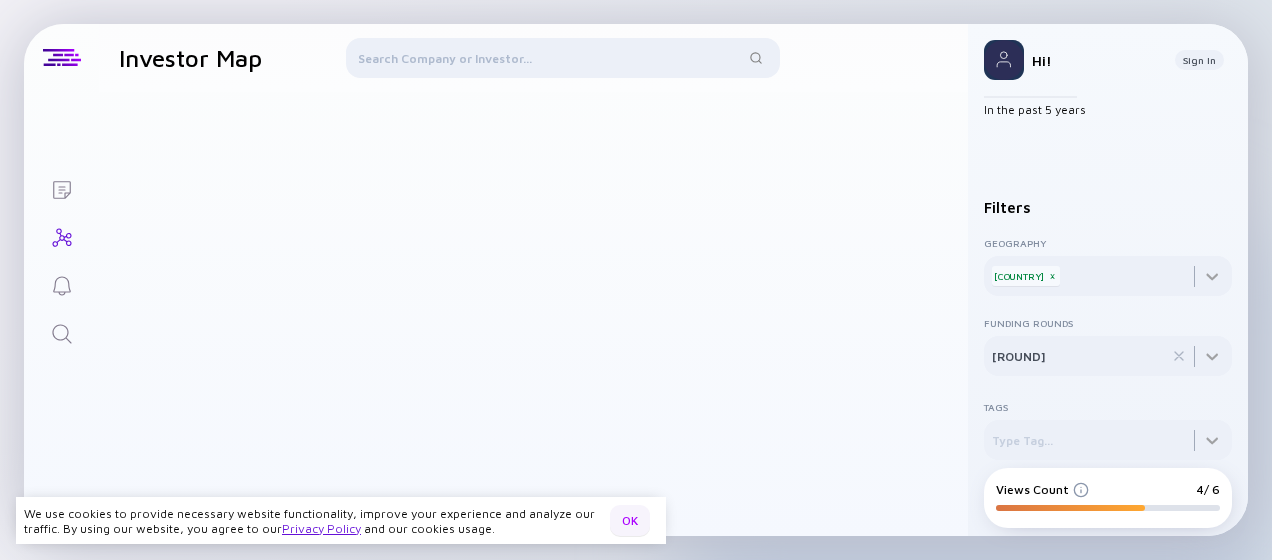 click on "••" at bounding box center [630, 520] 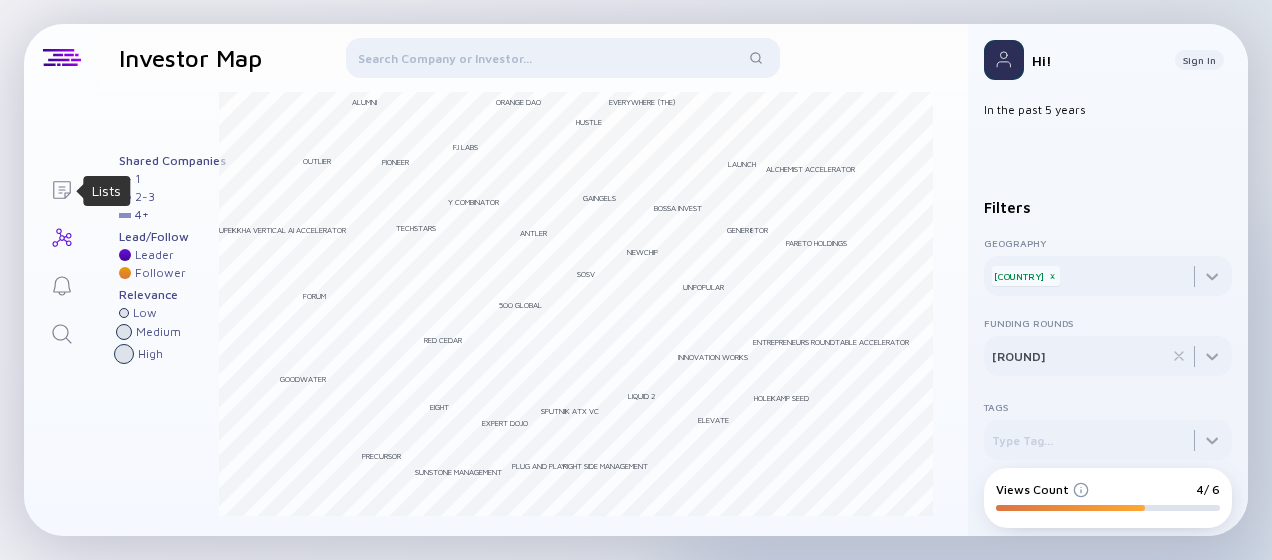 click on "•••••" at bounding box center (62, 190) 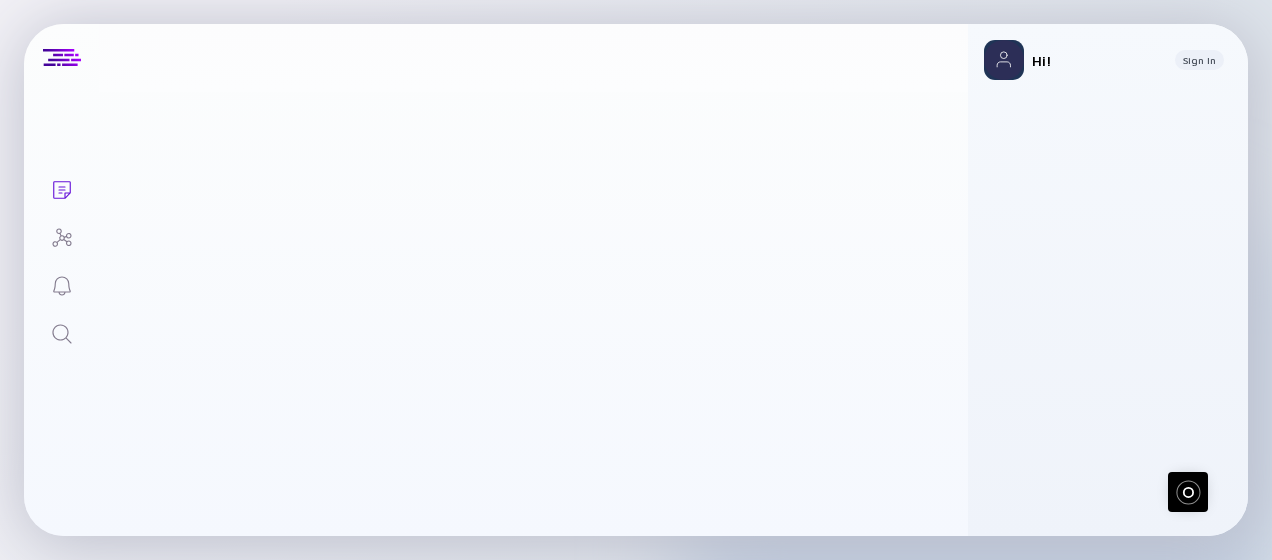 scroll, scrollTop: 0, scrollLeft: 0, axis: both 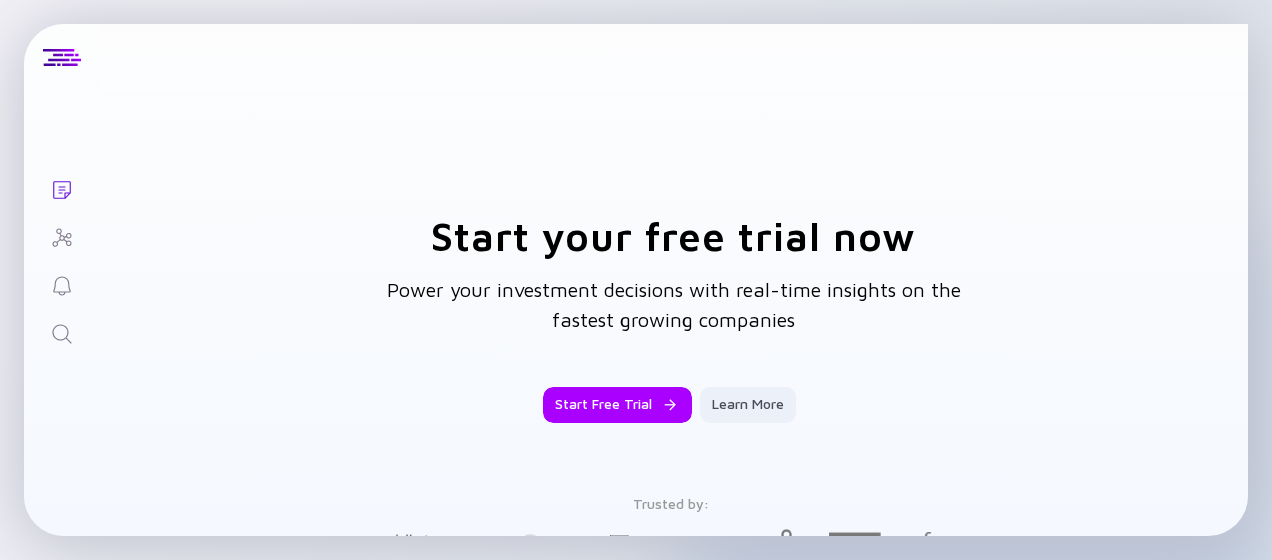 click at bounding box center (61, 236) 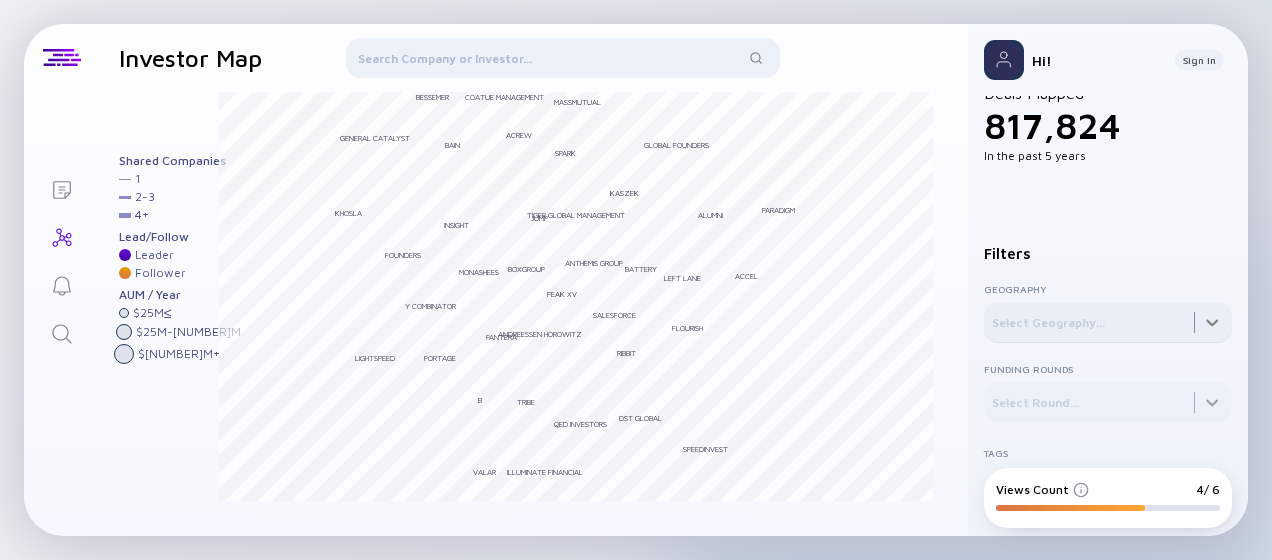 scroll, scrollTop: 99, scrollLeft: 0, axis: vertical 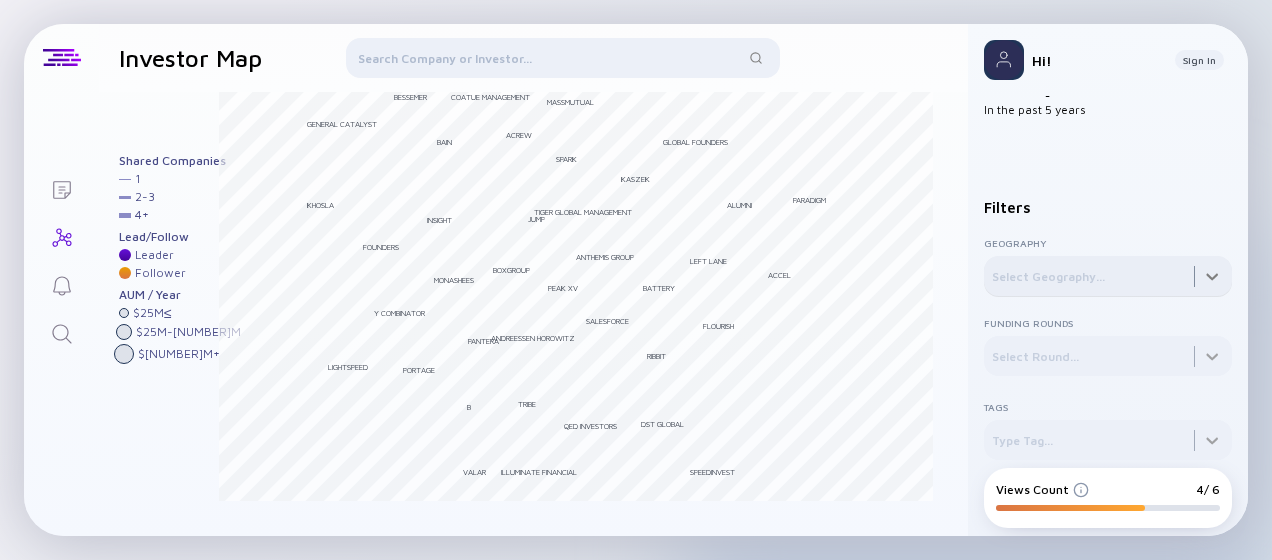 click at bounding box center [1108, 276] 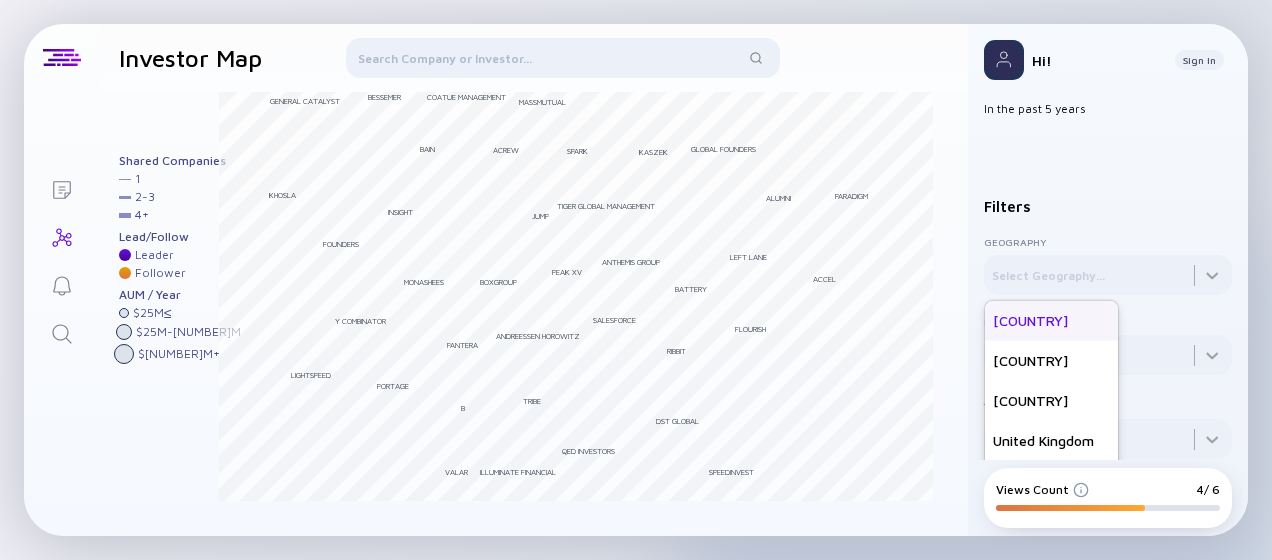 click on "•••••• ••••••" at bounding box center (1038, 321) 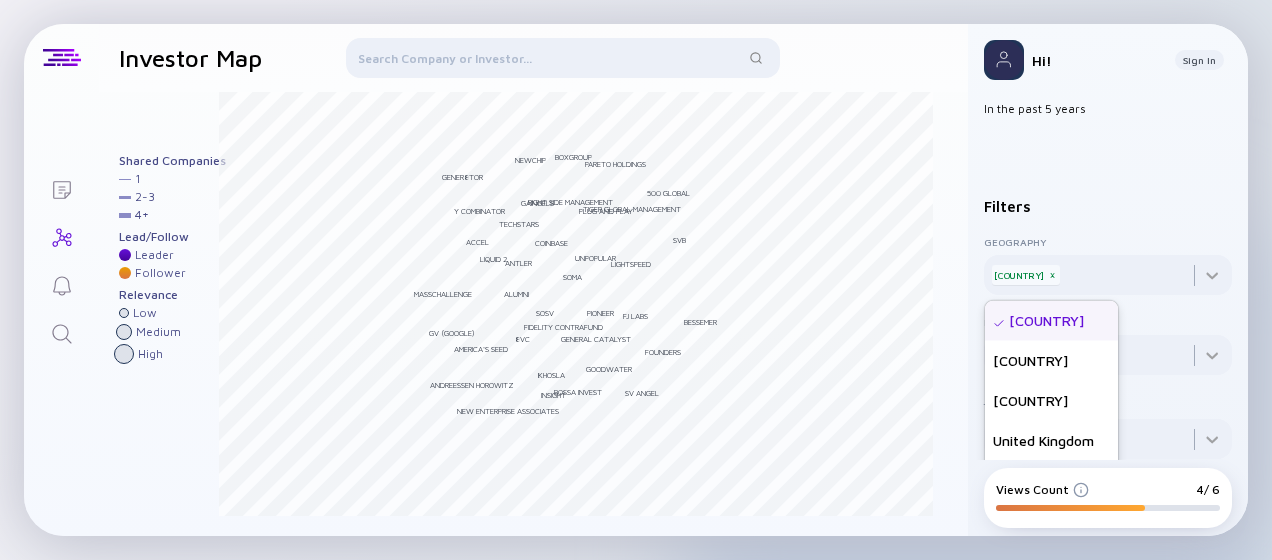 click at bounding box center (1108, 343) 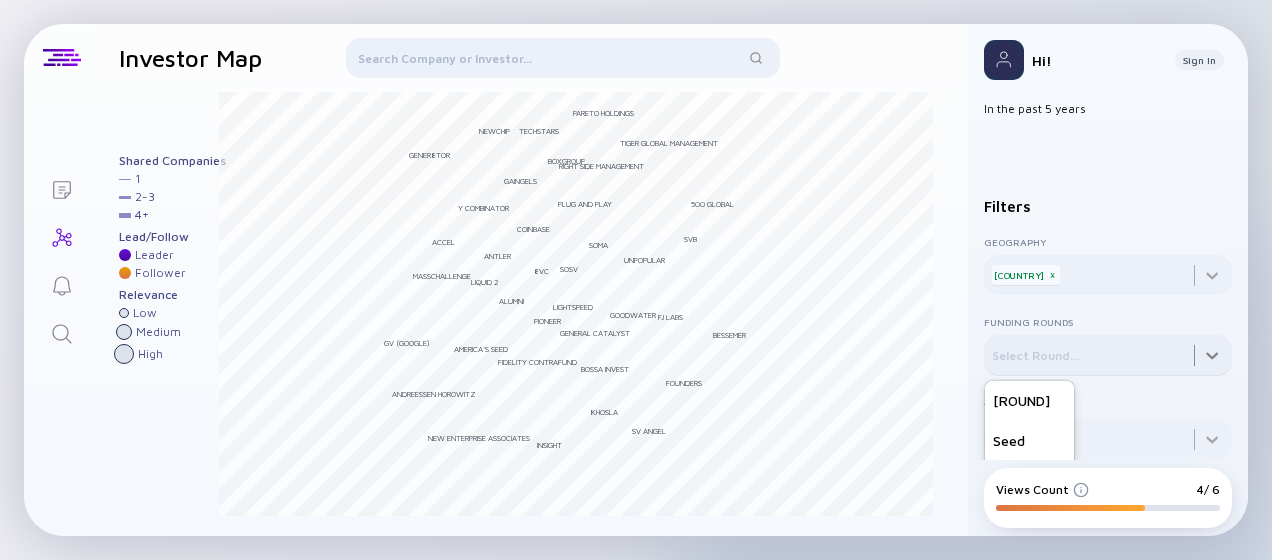 click at bounding box center (1108, 355) 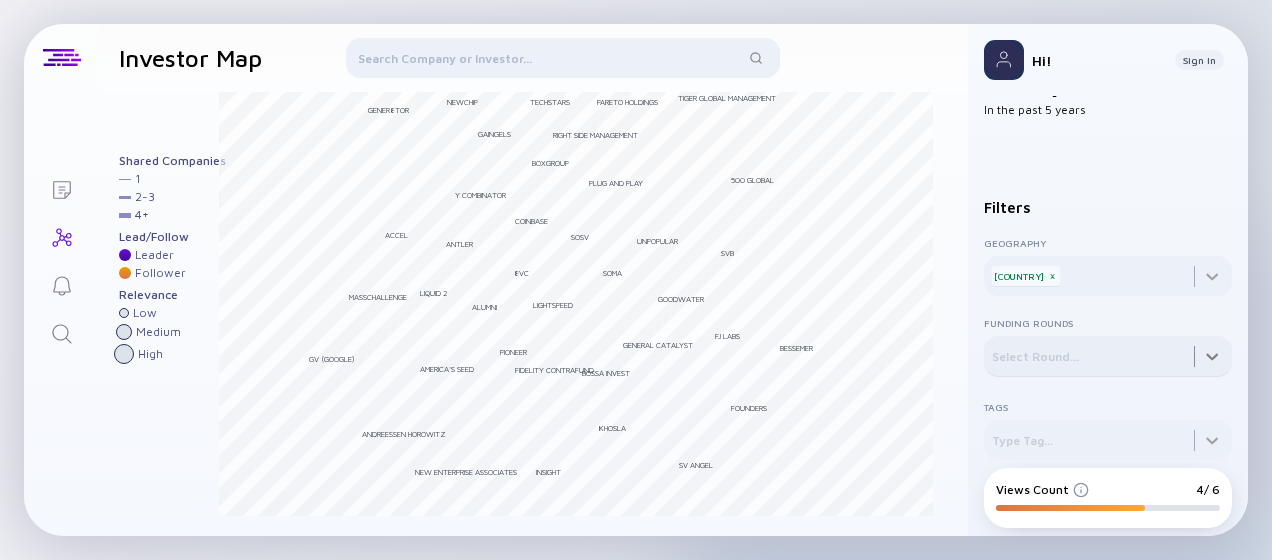 drag, startPoint x: 1186, startPoint y: 352, endPoint x: 1114, endPoint y: 382, distance: 78 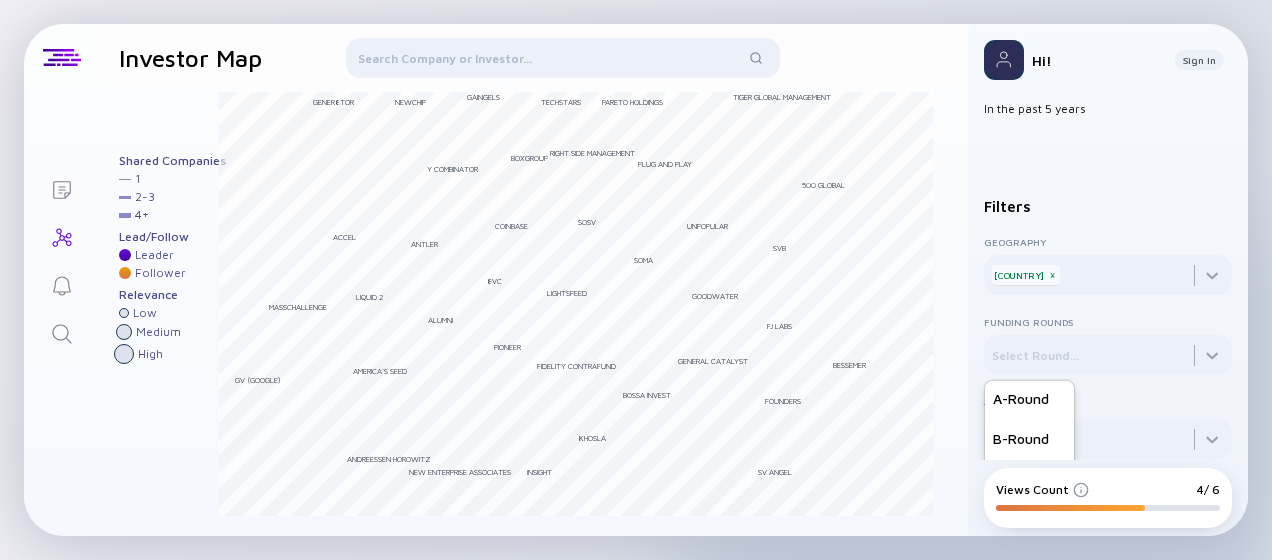 scroll, scrollTop: 0, scrollLeft: 0, axis: both 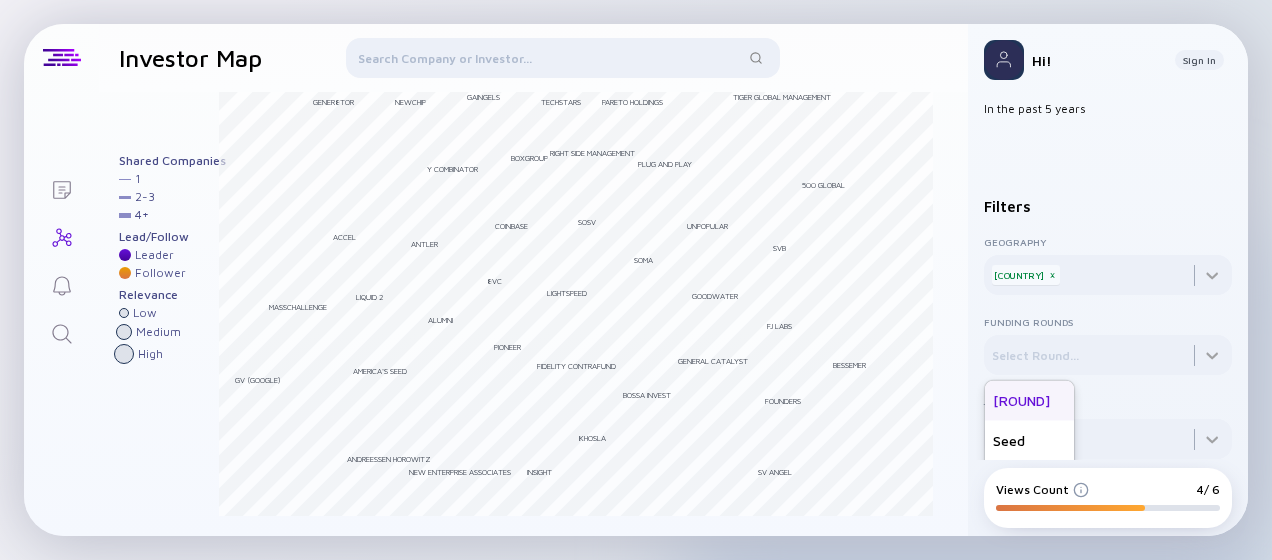 click on "Pre-Seed" at bounding box center (1031, 401) 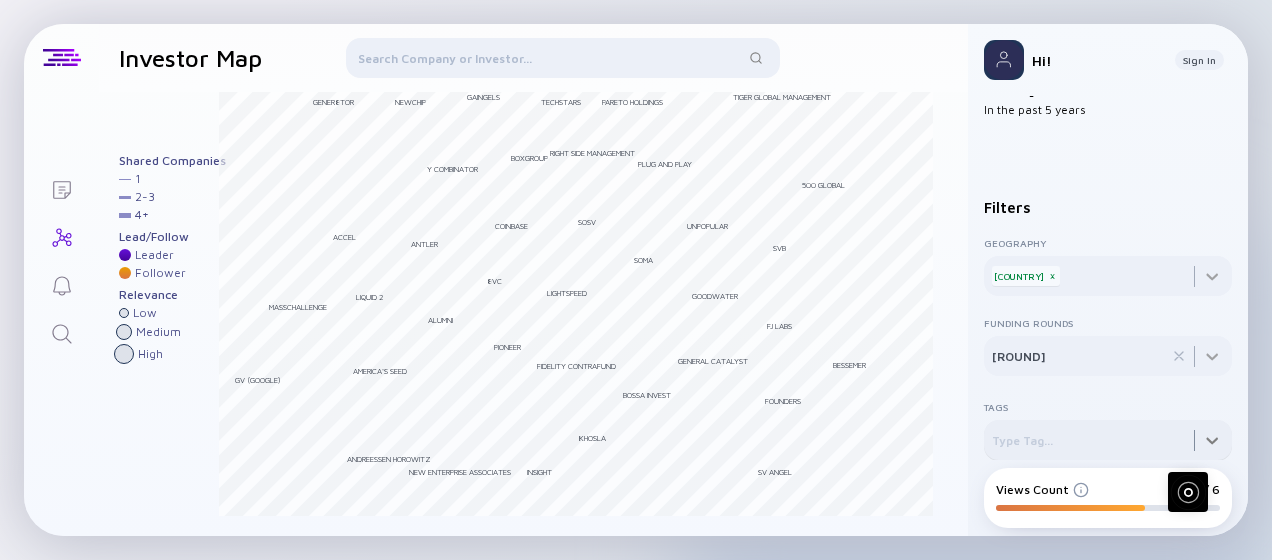 click on "Tags Type Tag..." at bounding box center (1108, 264) 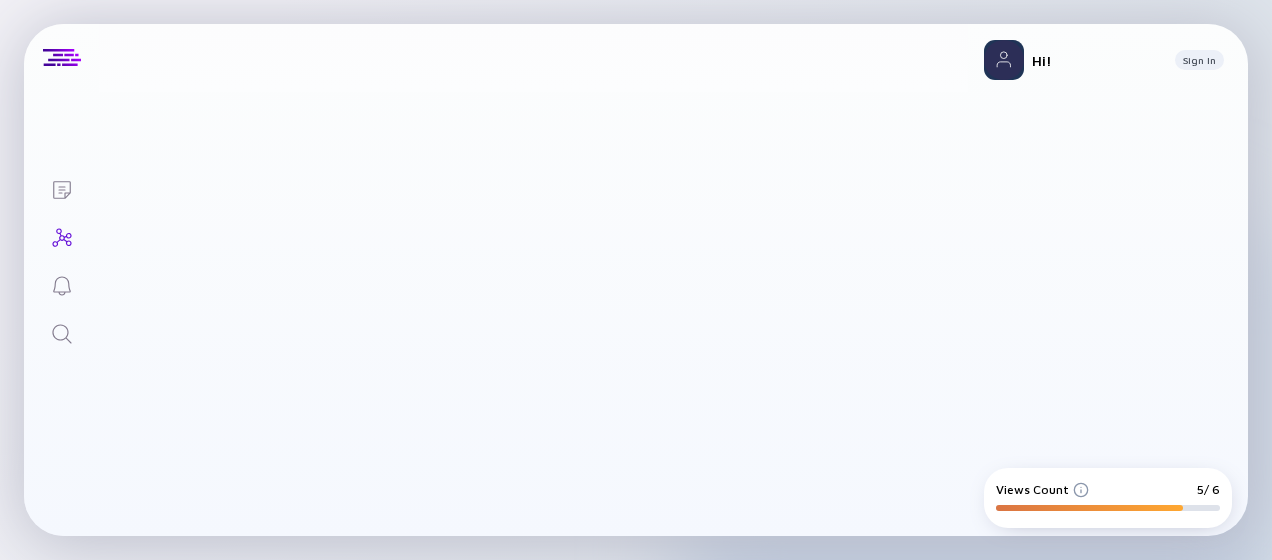 scroll, scrollTop: 0, scrollLeft: 0, axis: both 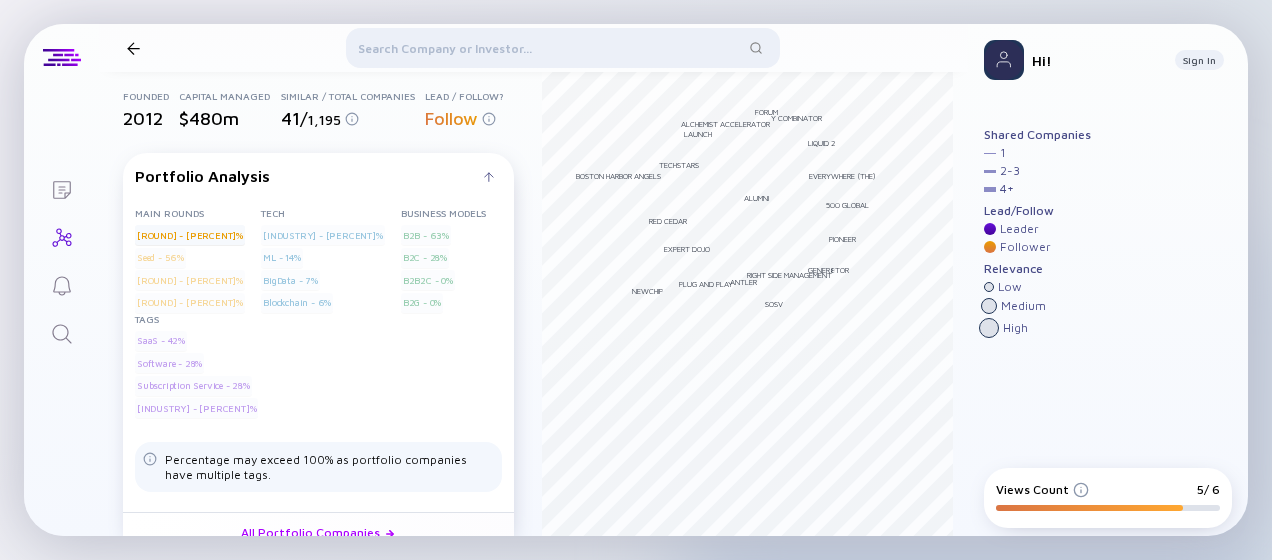 click at bounding box center [133, 48] 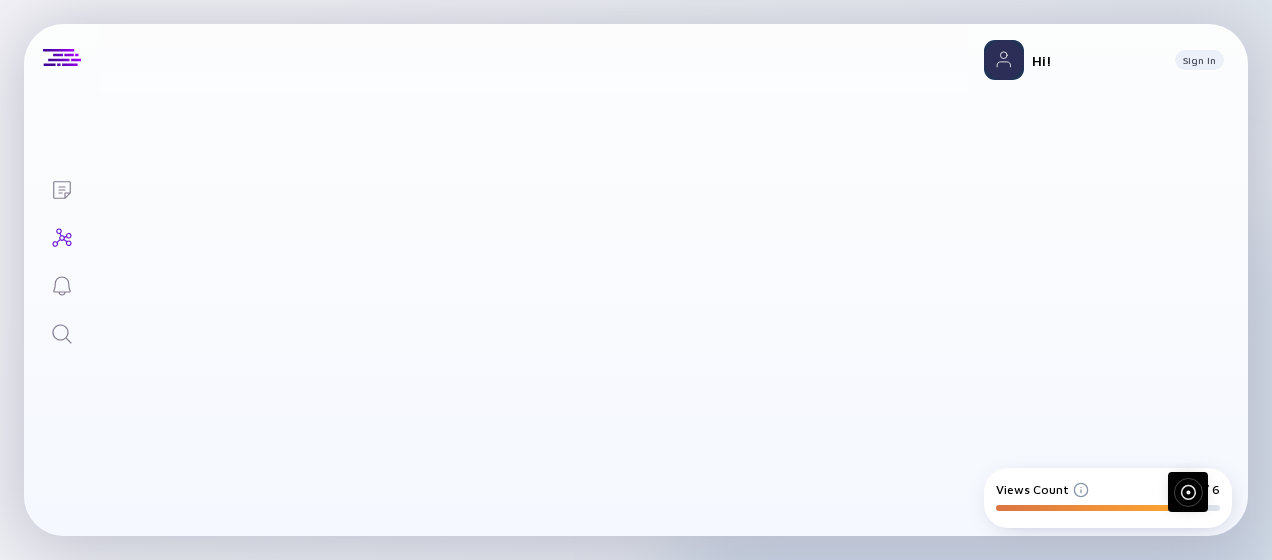 scroll, scrollTop: 0, scrollLeft: 0, axis: both 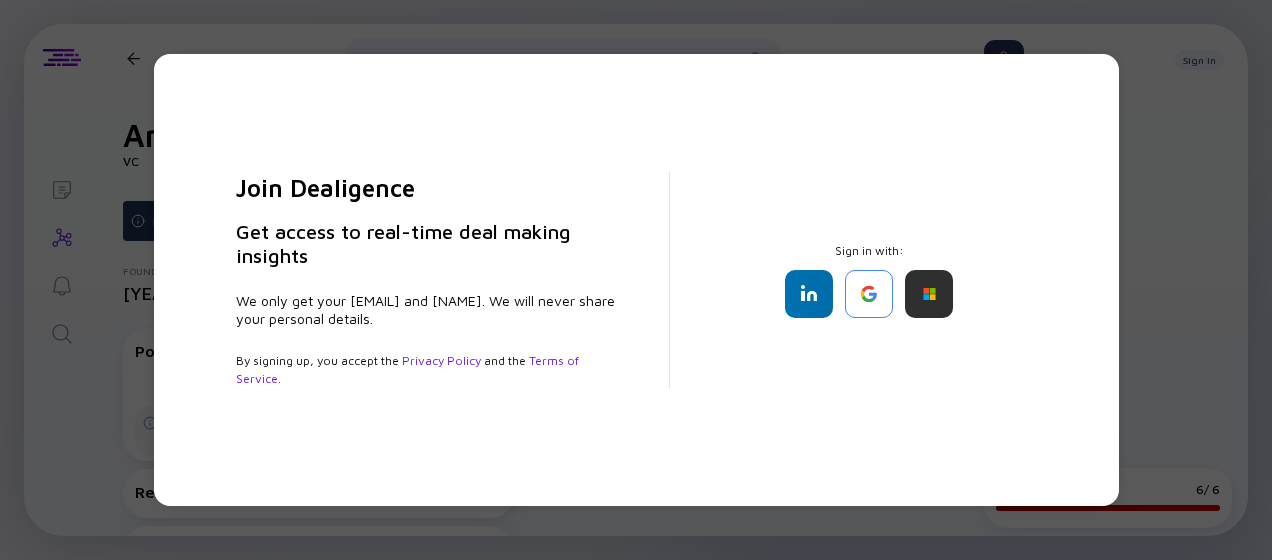 click on "Join Dealigence Get access to real-time deal making insights We only get your email and full name. We will never share your personal details.  By signing up, you accept the   Privacy Policy   and the   Terms of Service . Sign in with:" at bounding box center [636, 280] 